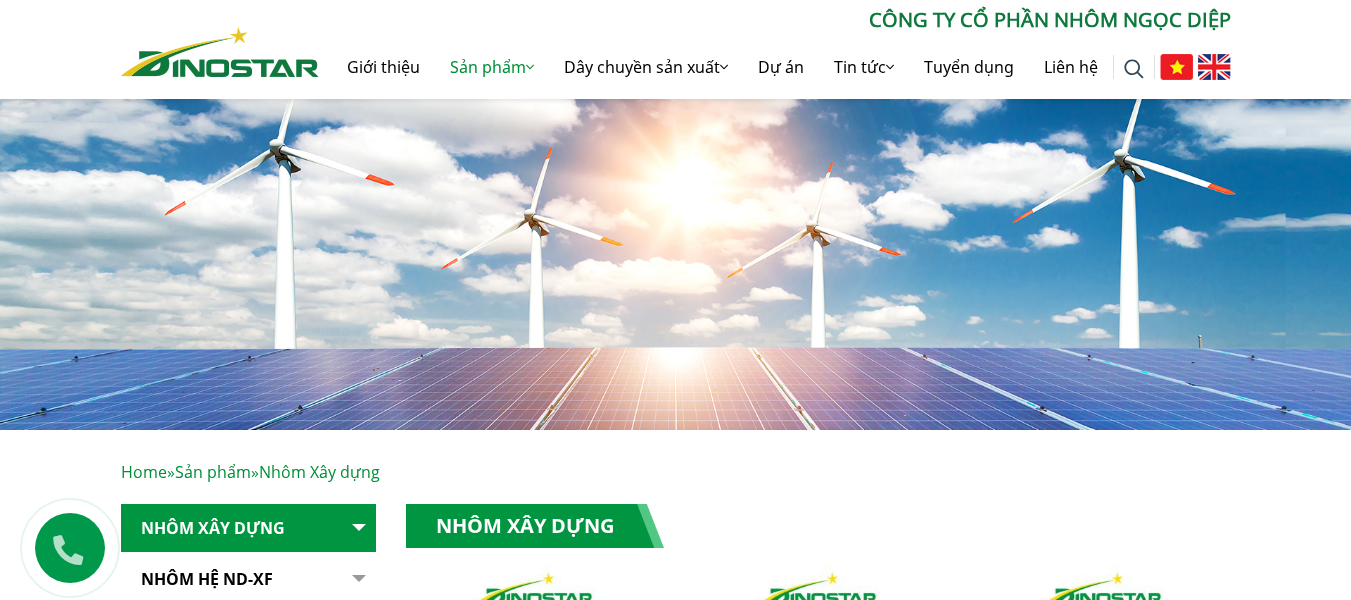 scroll, scrollTop: 400, scrollLeft: 0, axis: vertical 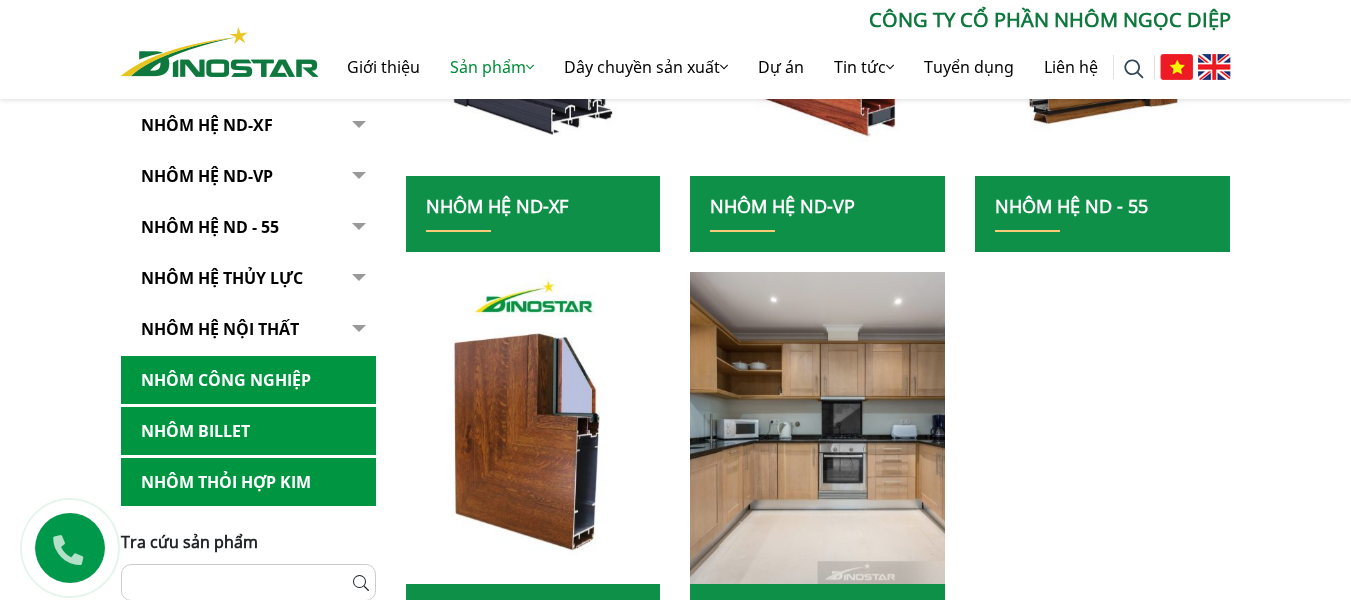 click on "Nhôm Công nghiệp" at bounding box center [248, 380] 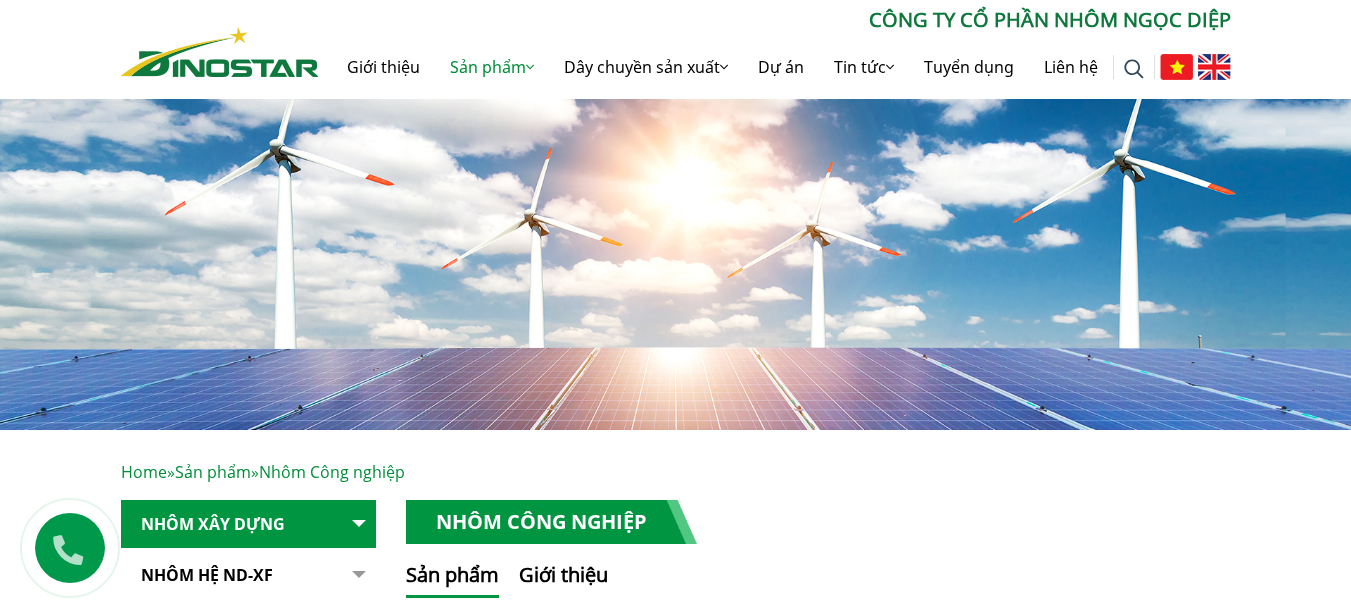 scroll, scrollTop: 192, scrollLeft: 0, axis: vertical 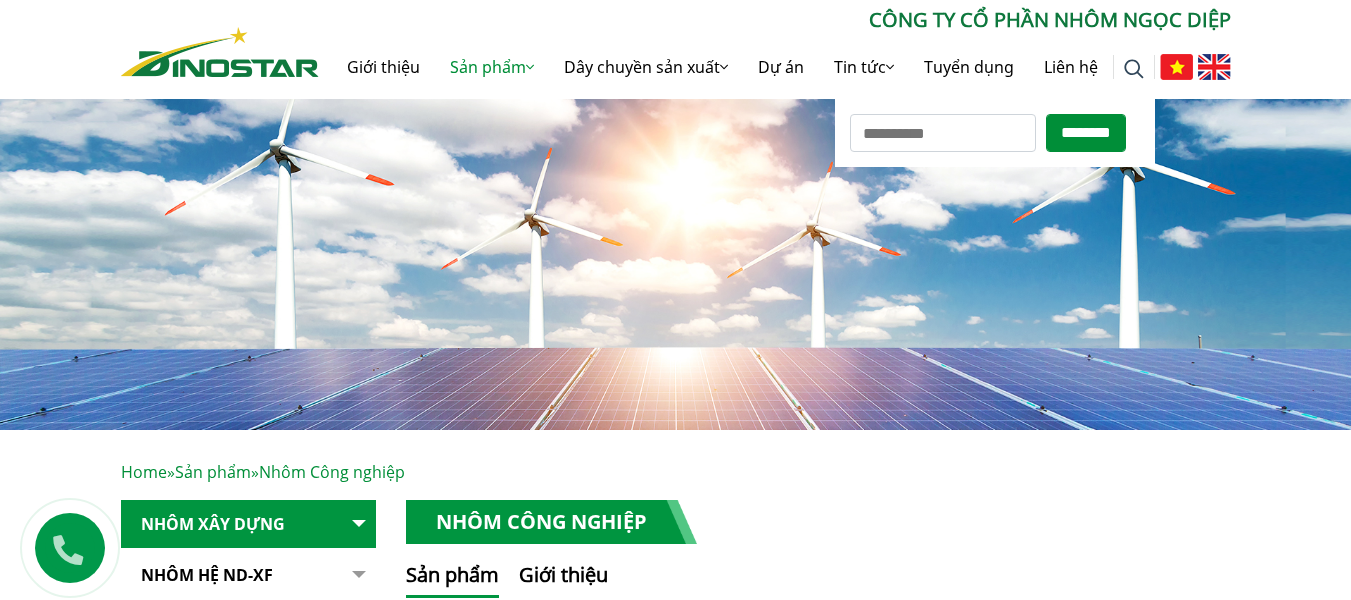 click on "Tìm kiếm cho:" at bounding box center (943, 133) 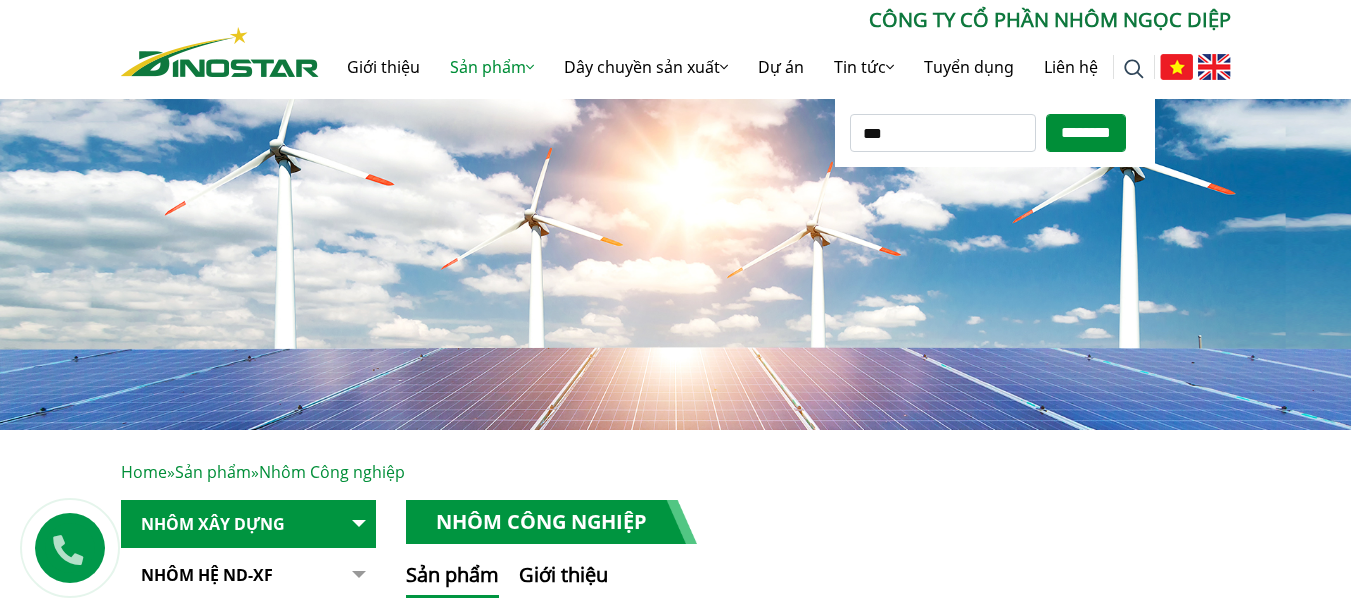 type on "***" 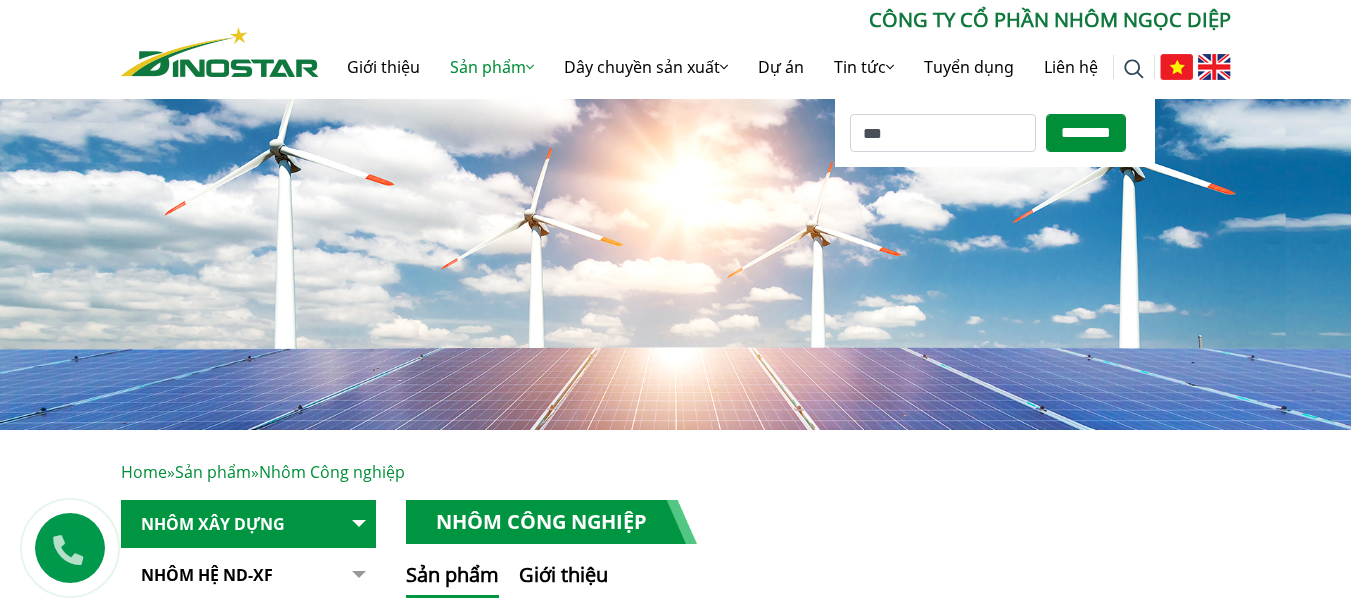 click on "********" at bounding box center [1086, 133] 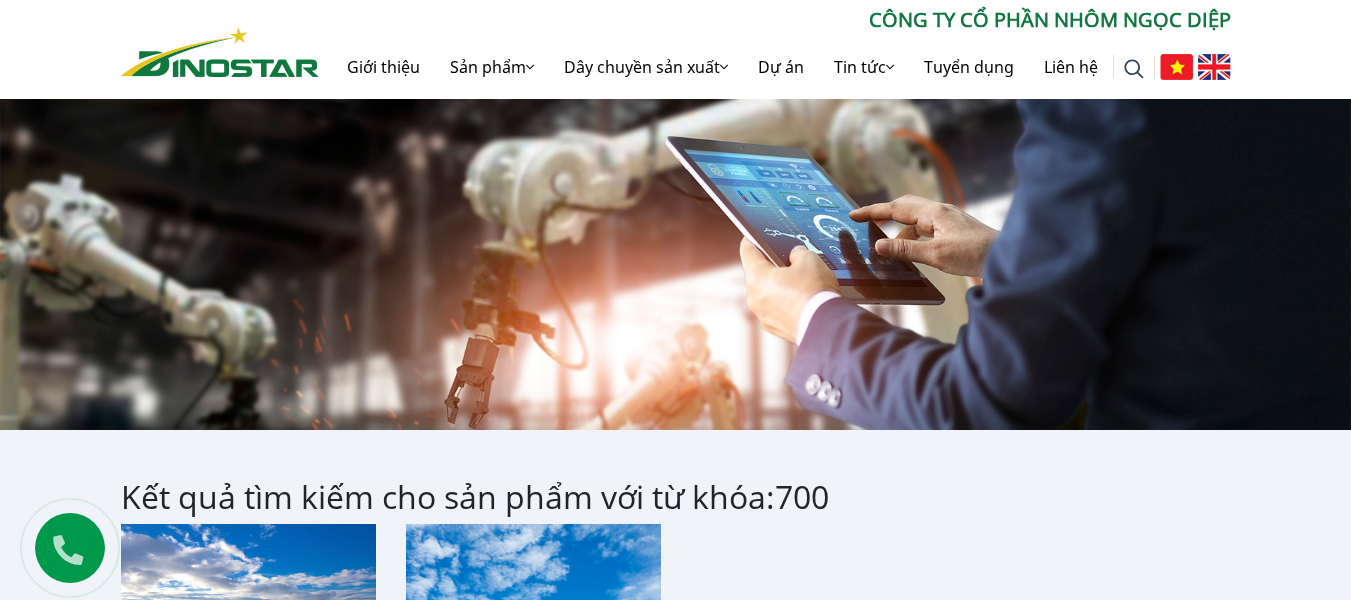 scroll, scrollTop: 0, scrollLeft: 0, axis: both 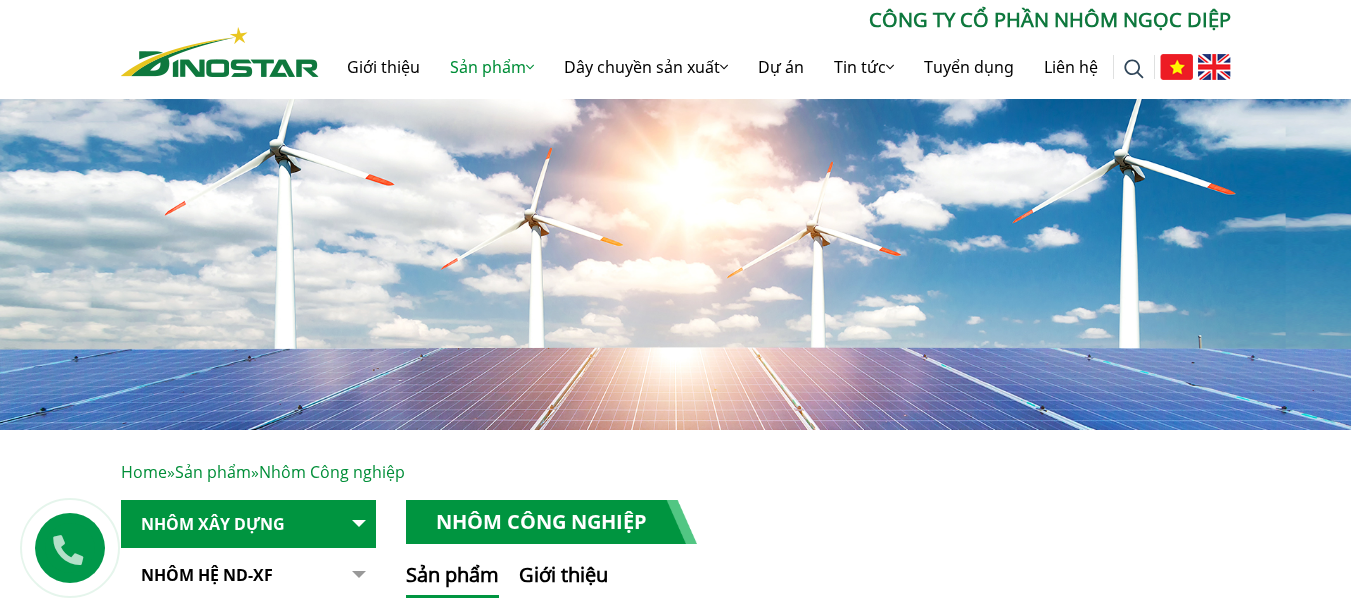 drag, startPoint x: 921, startPoint y: 189, endPoint x: 1193, endPoint y: 38, distance: 311.10287 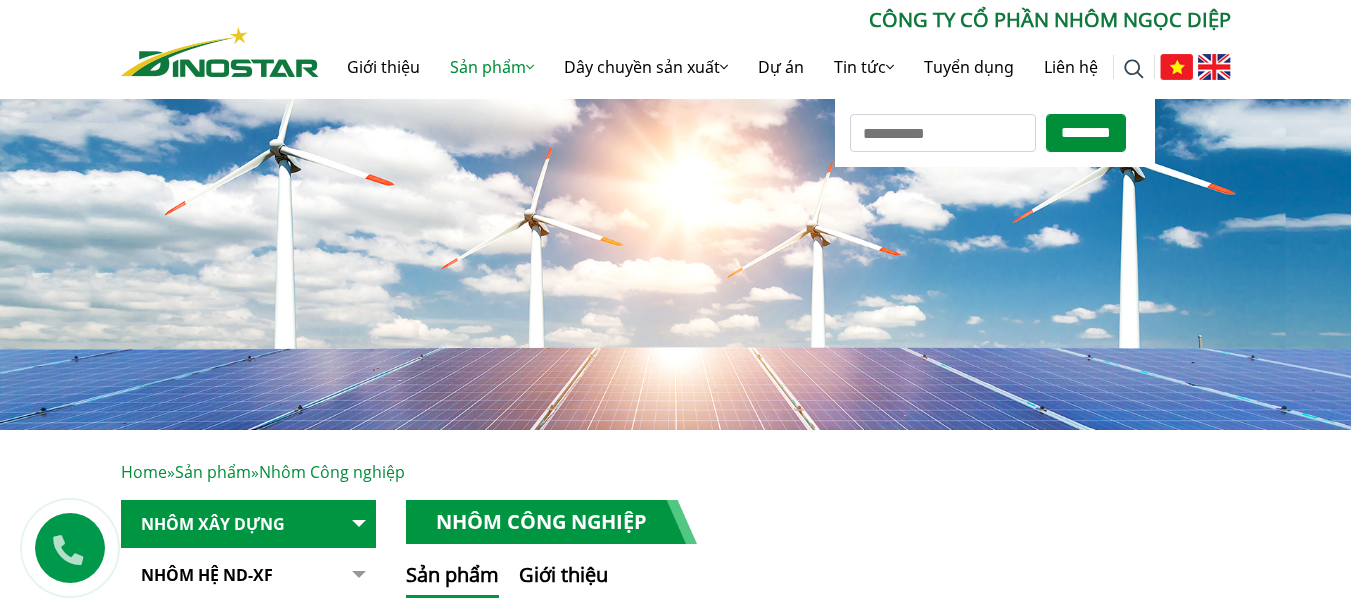 click on "Tìm kiếm cho:" at bounding box center [943, 133] 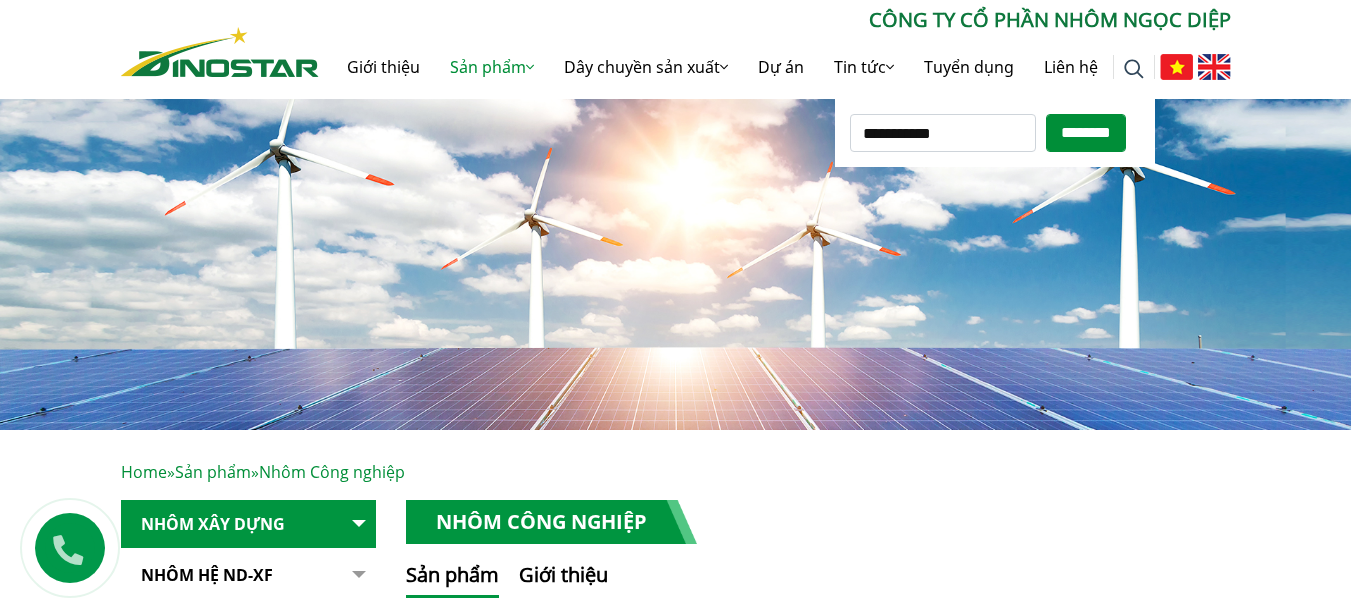 type on "**********" 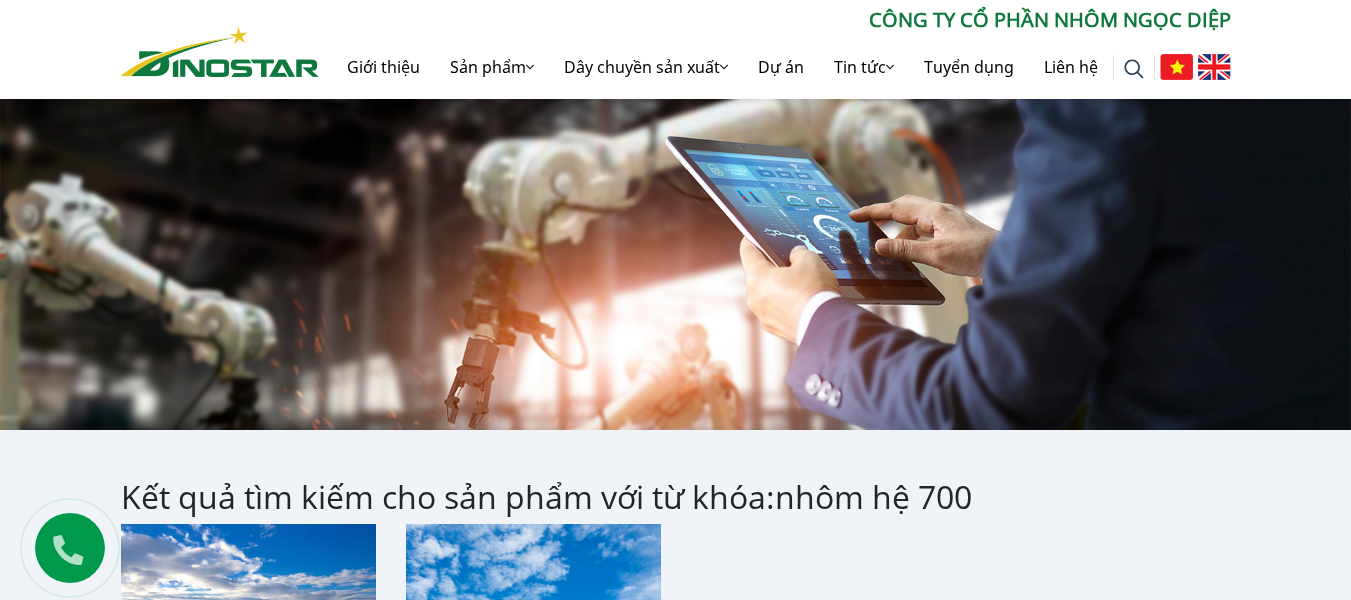 scroll, scrollTop: 300, scrollLeft: 0, axis: vertical 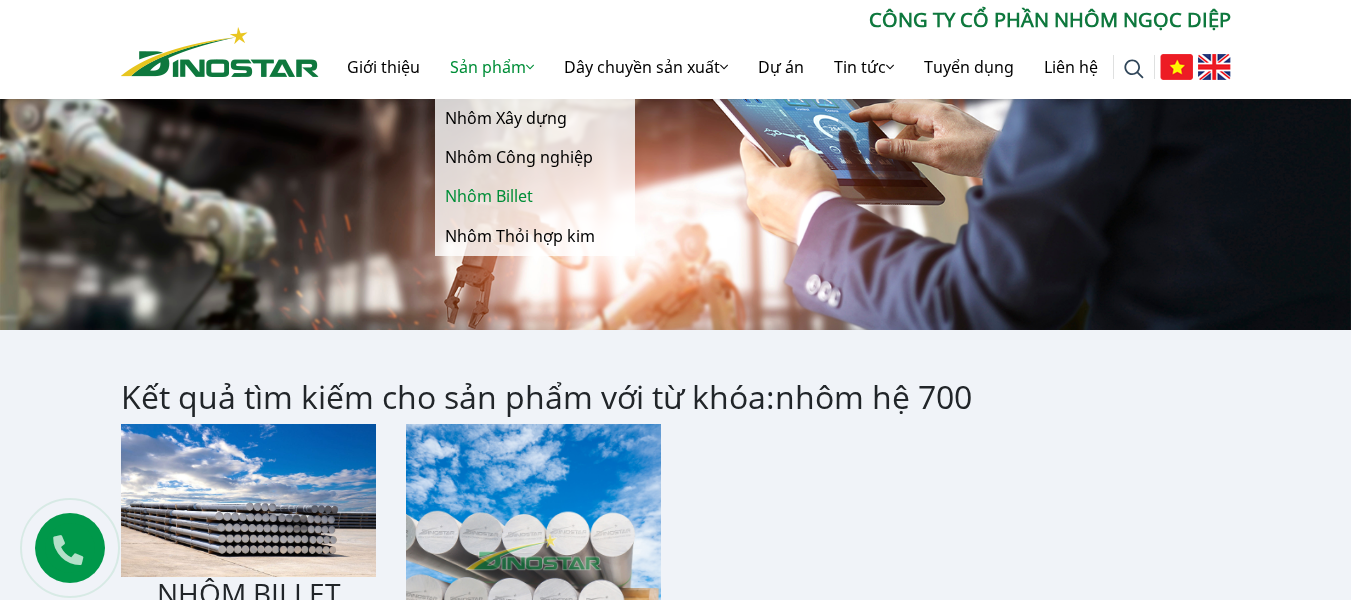 click on "Nhôm Billet" at bounding box center (535, 196) 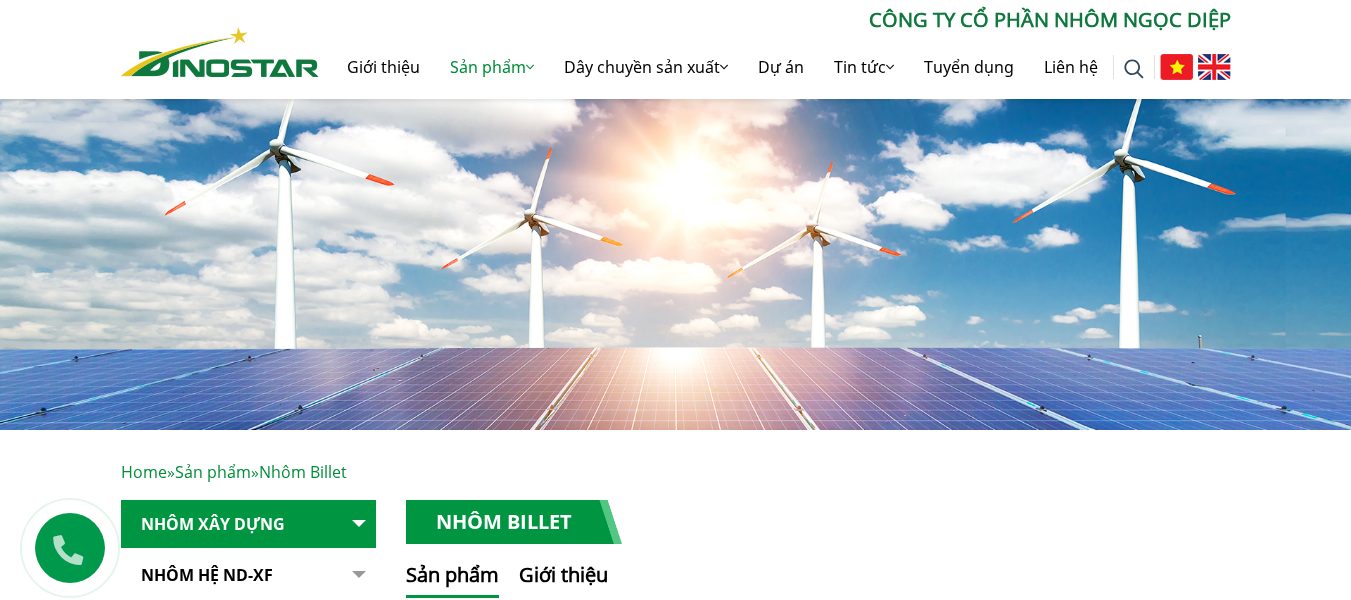 scroll, scrollTop: 500, scrollLeft: 0, axis: vertical 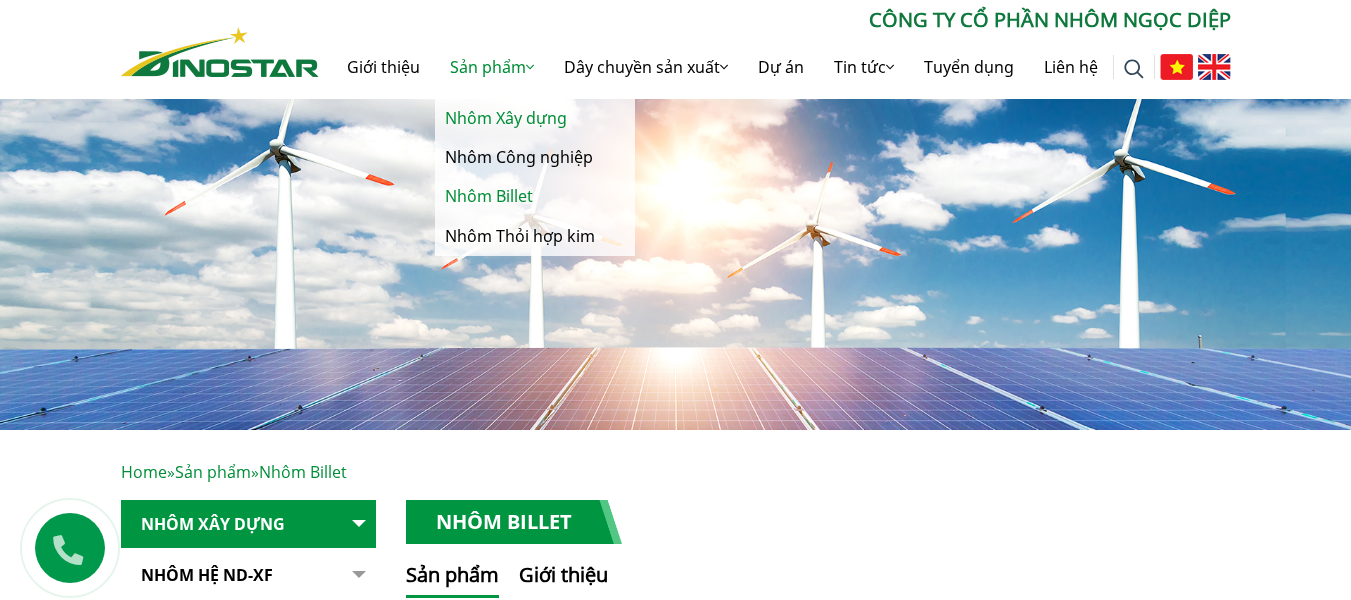click on "Nhôm Xây dựng" at bounding box center (535, 118) 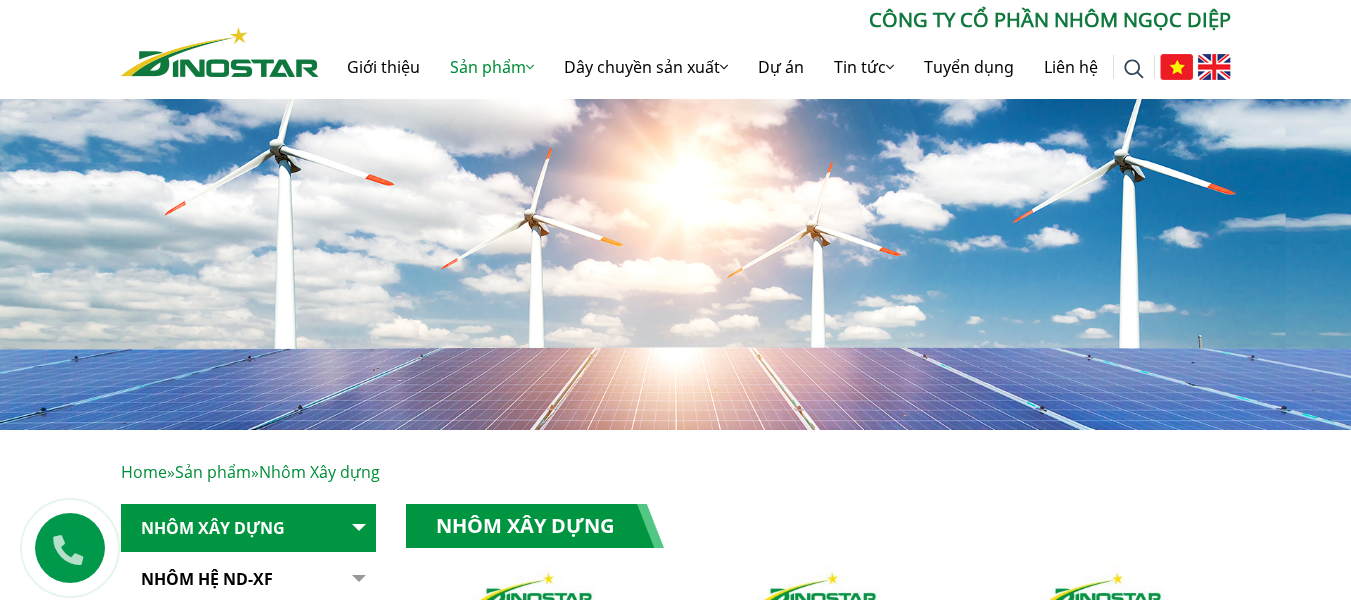 scroll, scrollTop: 0, scrollLeft: 0, axis: both 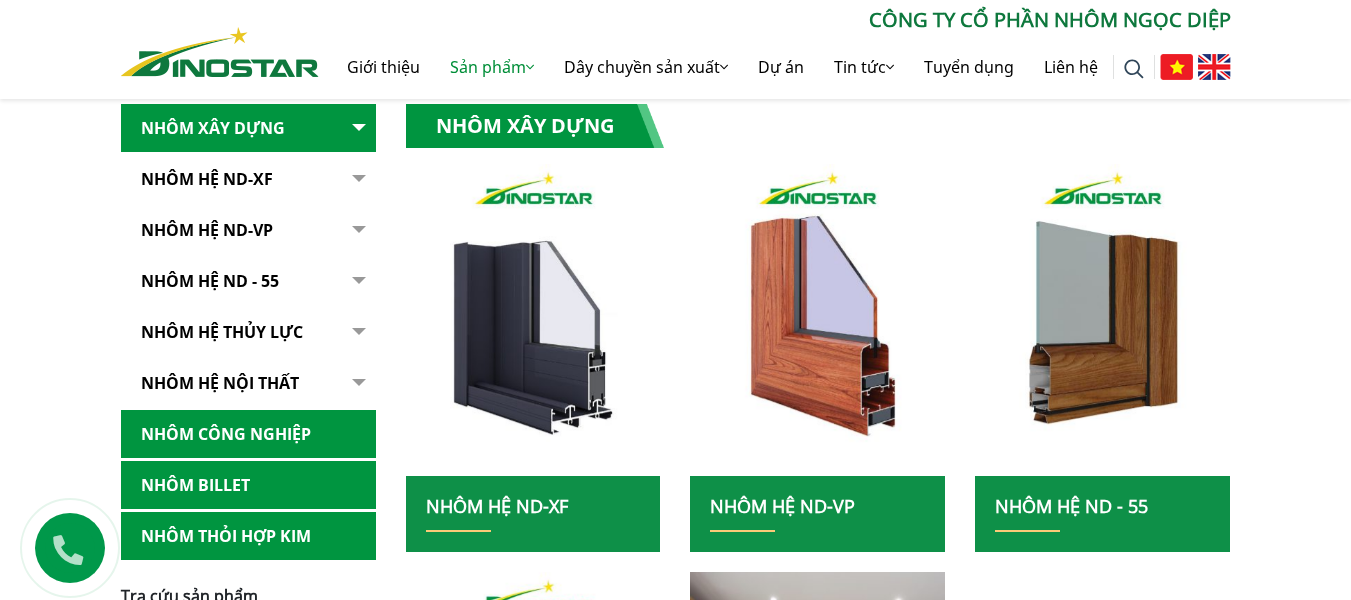 click on "Nhôm Xây dựng" at bounding box center (535, 126) 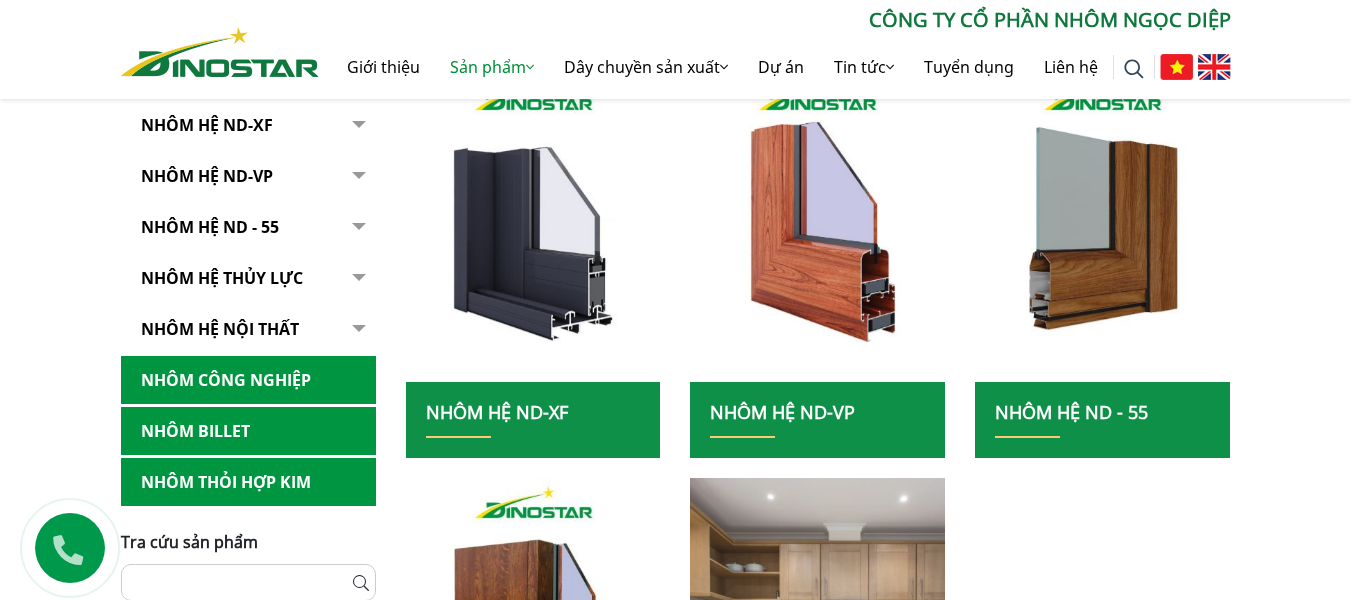 scroll, scrollTop: 700, scrollLeft: 0, axis: vertical 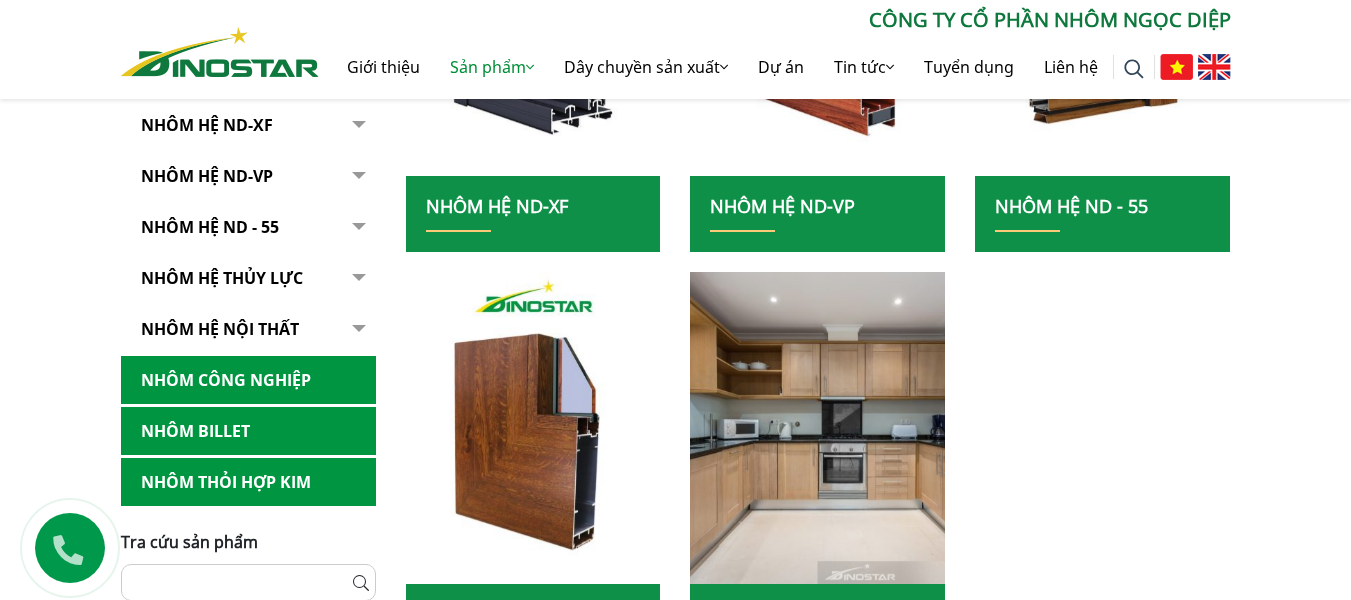 click on "Nhôm Hệ ND-XF" at bounding box center (497, 206) 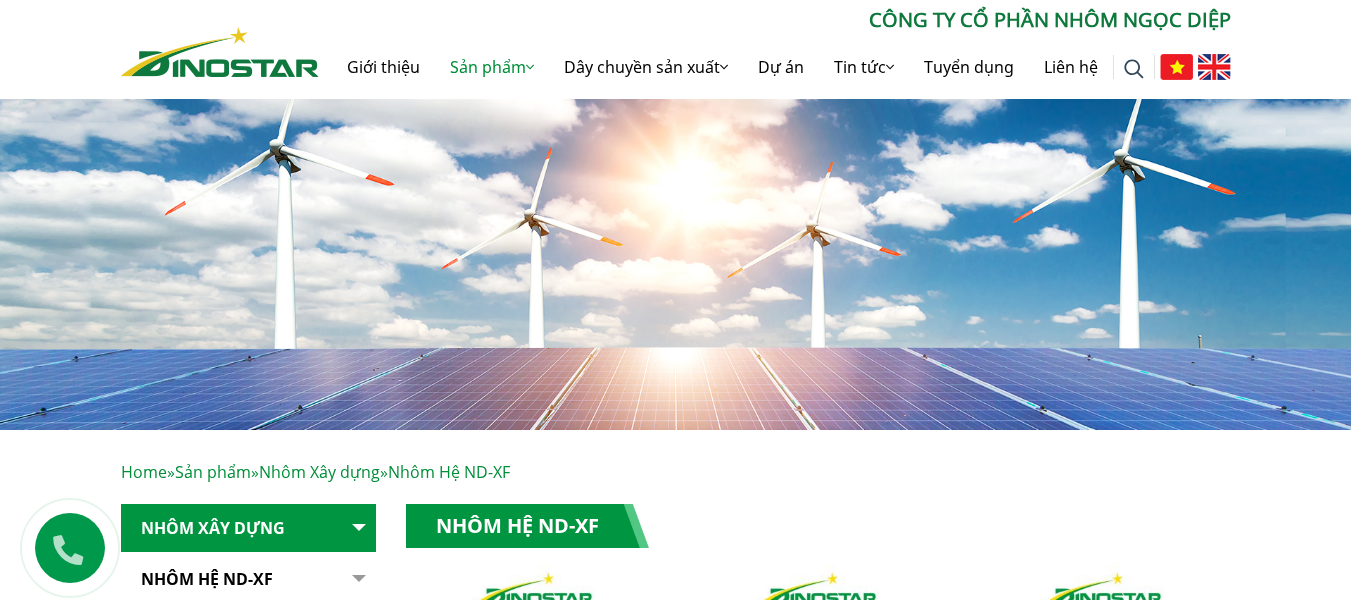 scroll, scrollTop: 166, scrollLeft: 0, axis: vertical 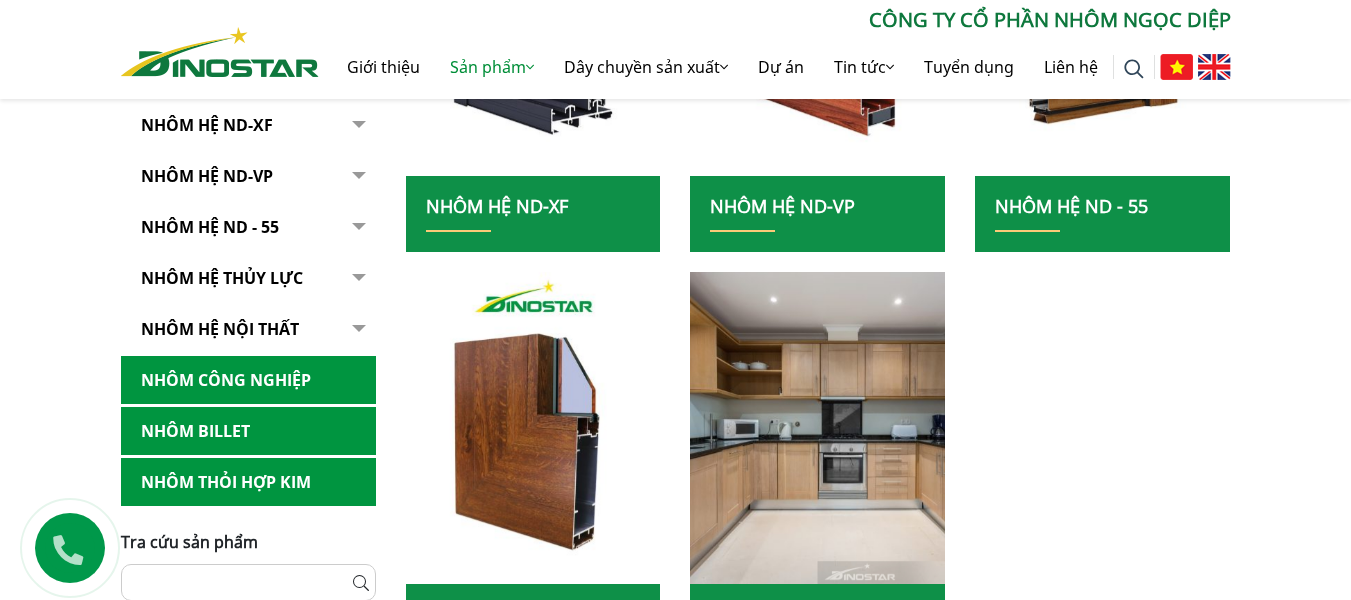 click on "Nhôm Hệ ND-VP" at bounding box center [782, 206] 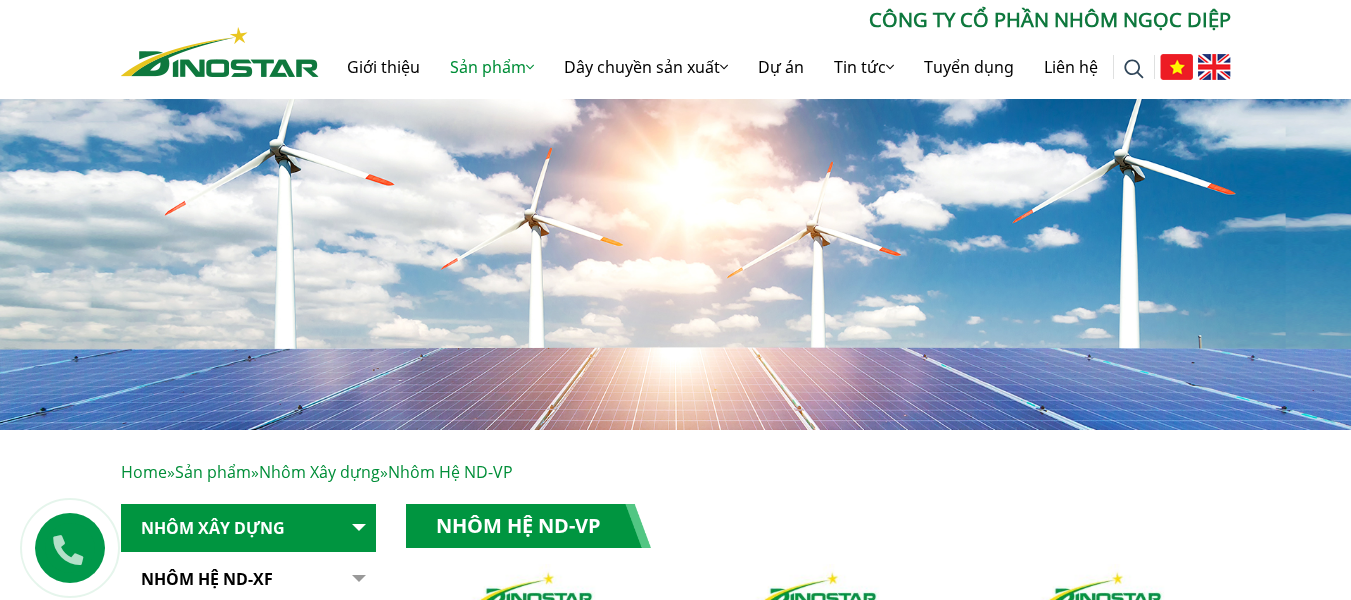 scroll, scrollTop: 221, scrollLeft: 0, axis: vertical 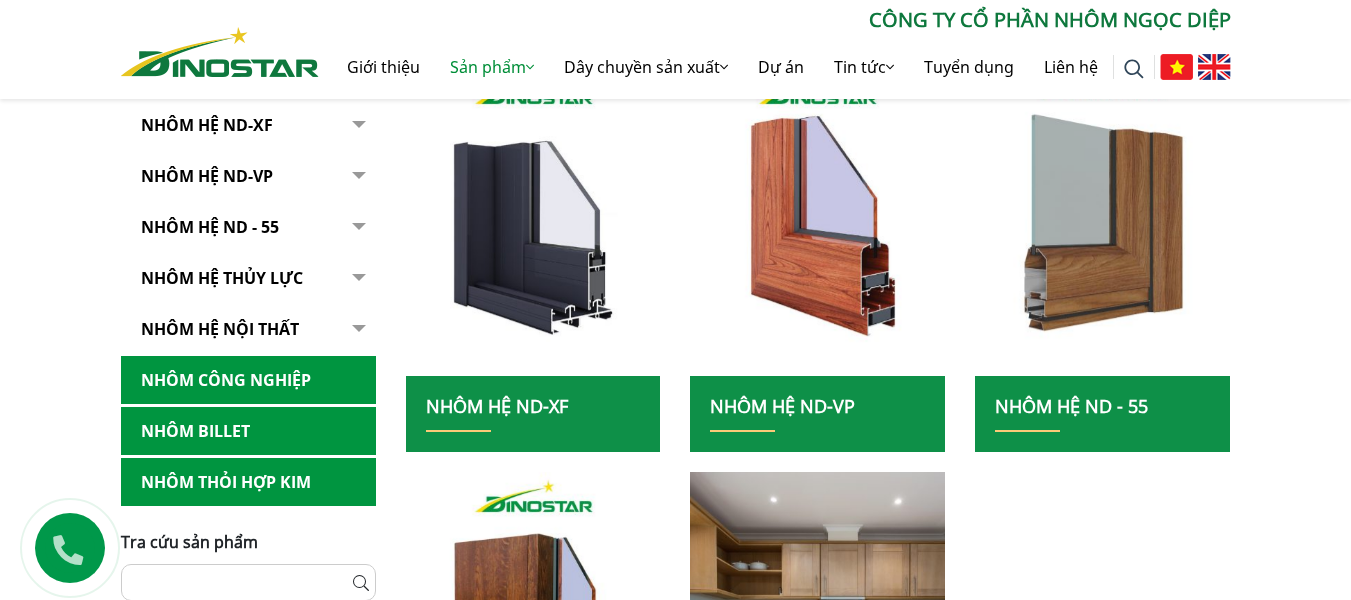click at bounding box center [1103, 220] 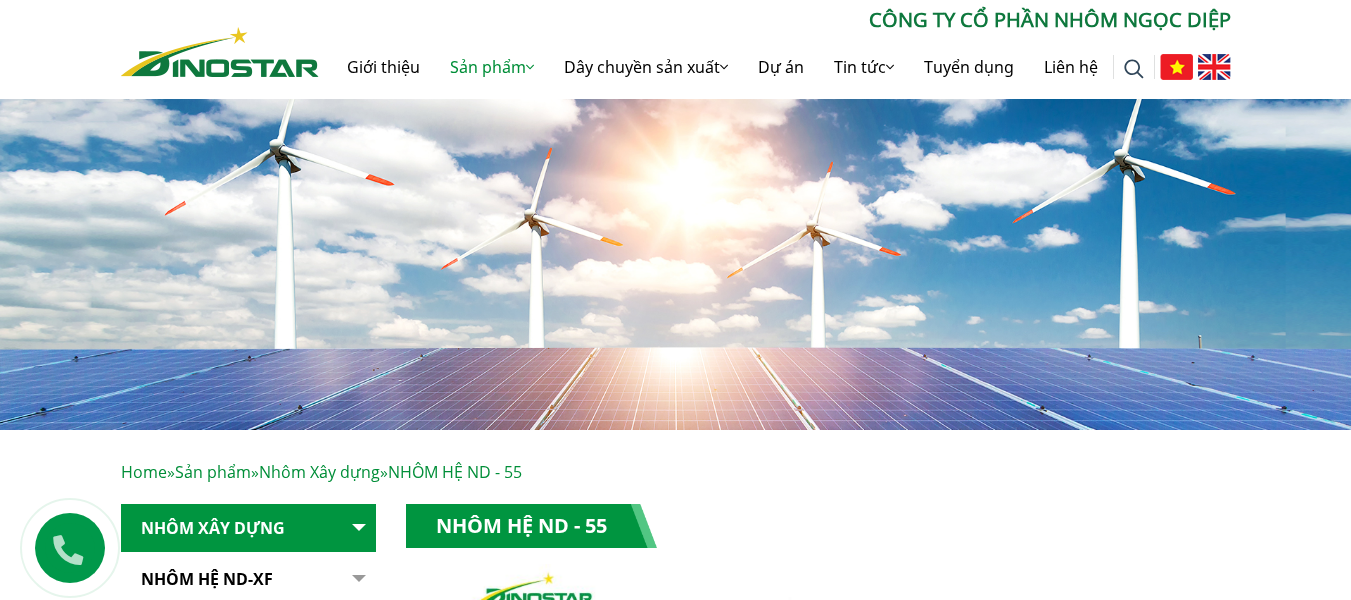 scroll, scrollTop: 0, scrollLeft: 0, axis: both 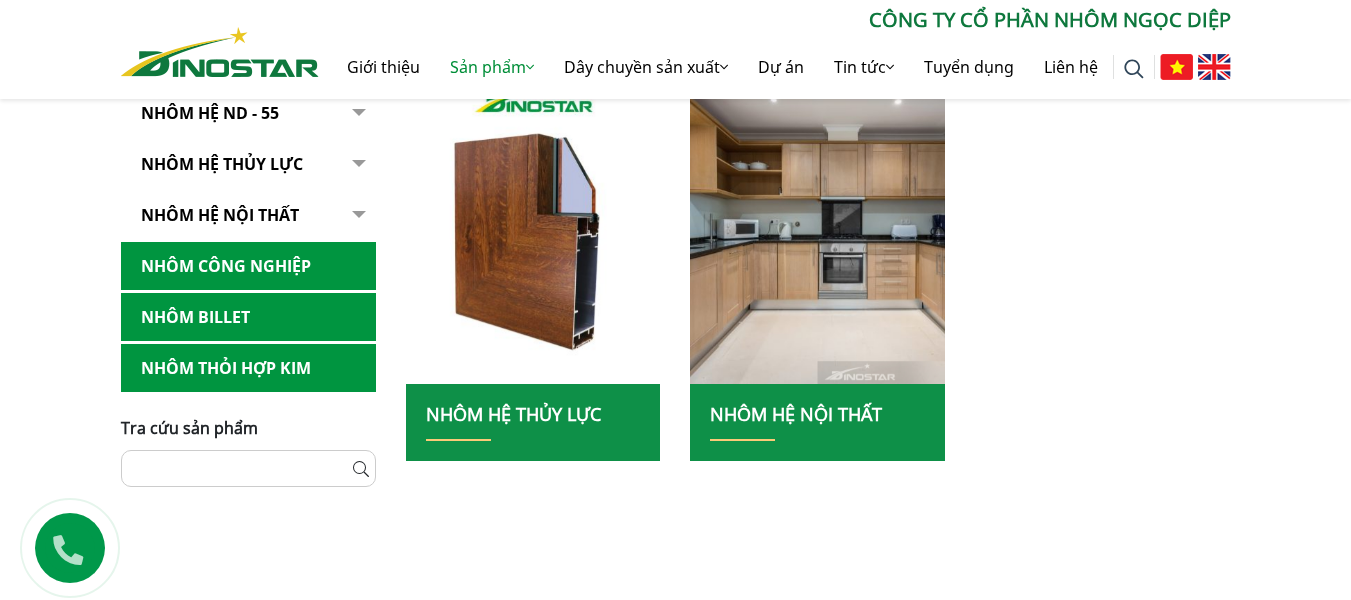 click on "Nhôm hệ thủy lực" at bounding box center (513, 414) 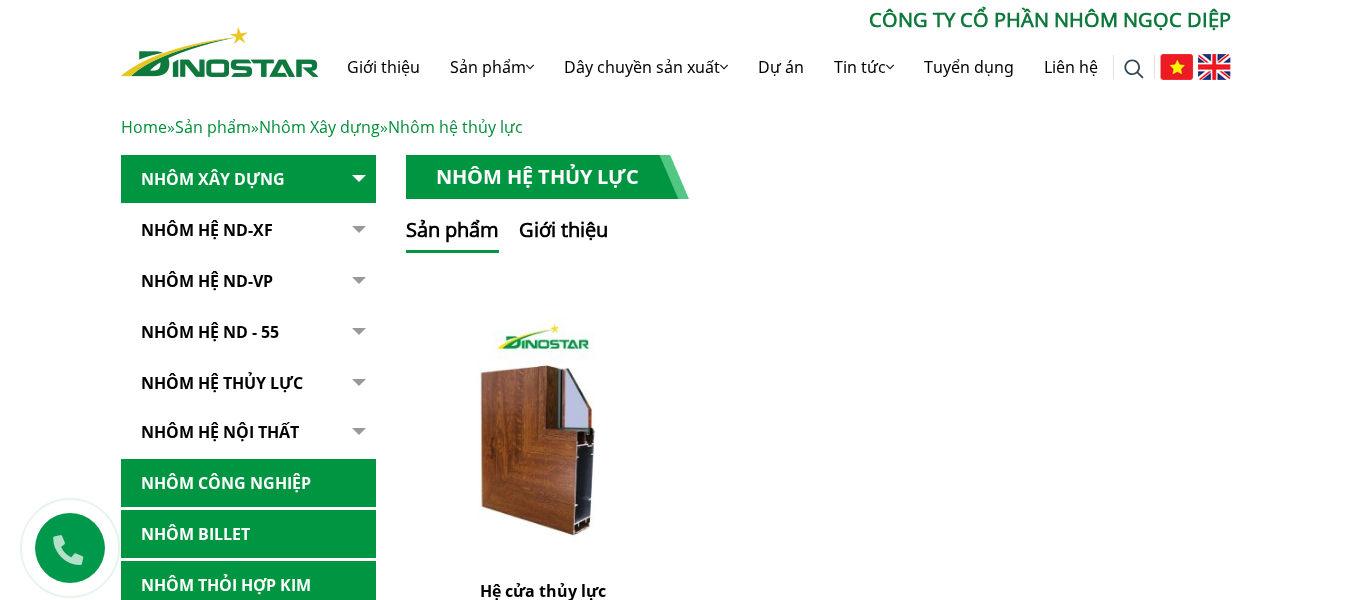 scroll, scrollTop: 0, scrollLeft: 0, axis: both 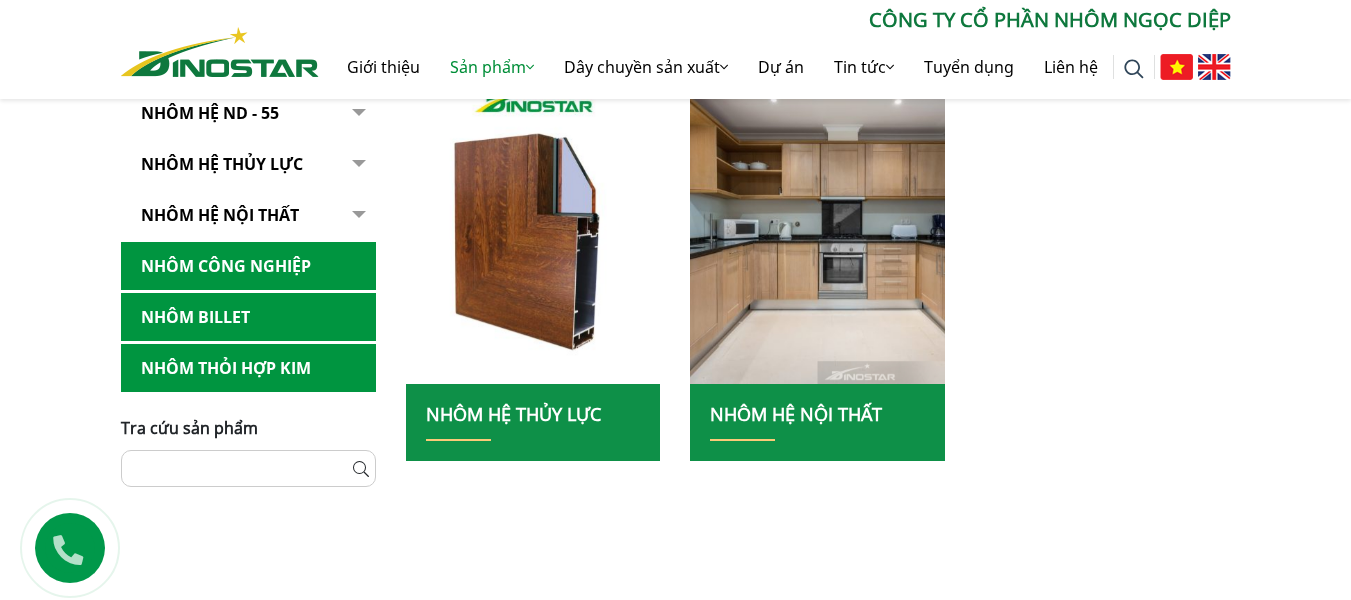 click on "Nhôm hệ nội thất" at bounding box center (796, 414) 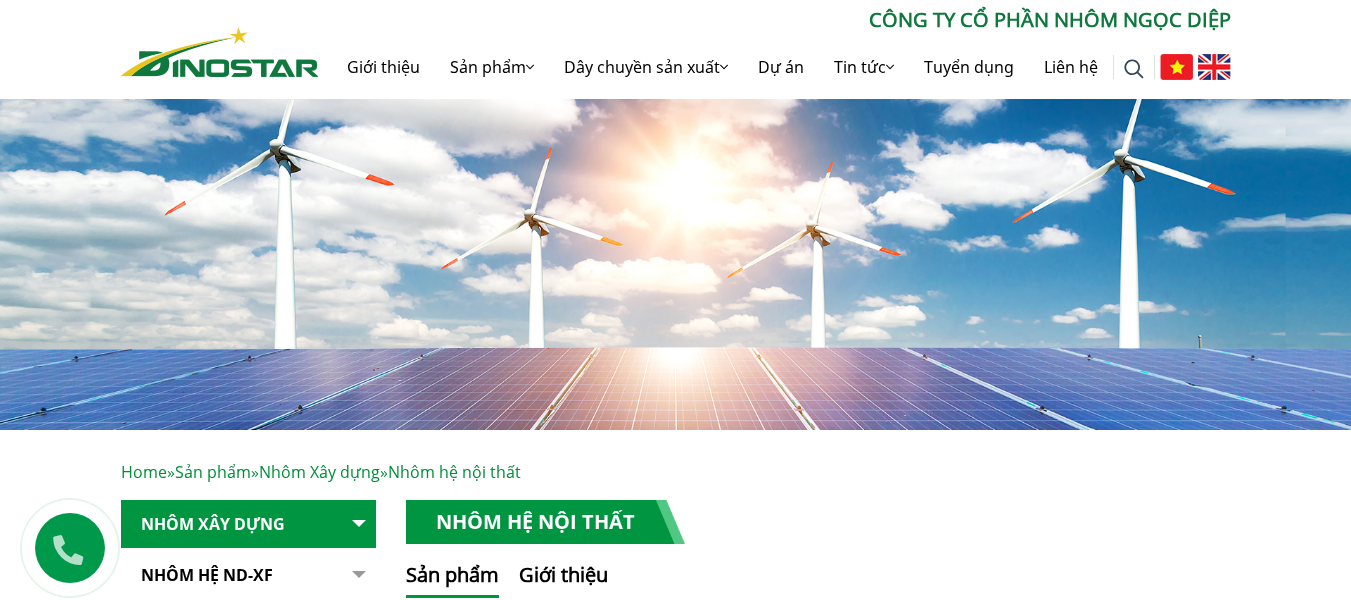 scroll, scrollTop: 94, scrollLeft: 0, axis: vertical 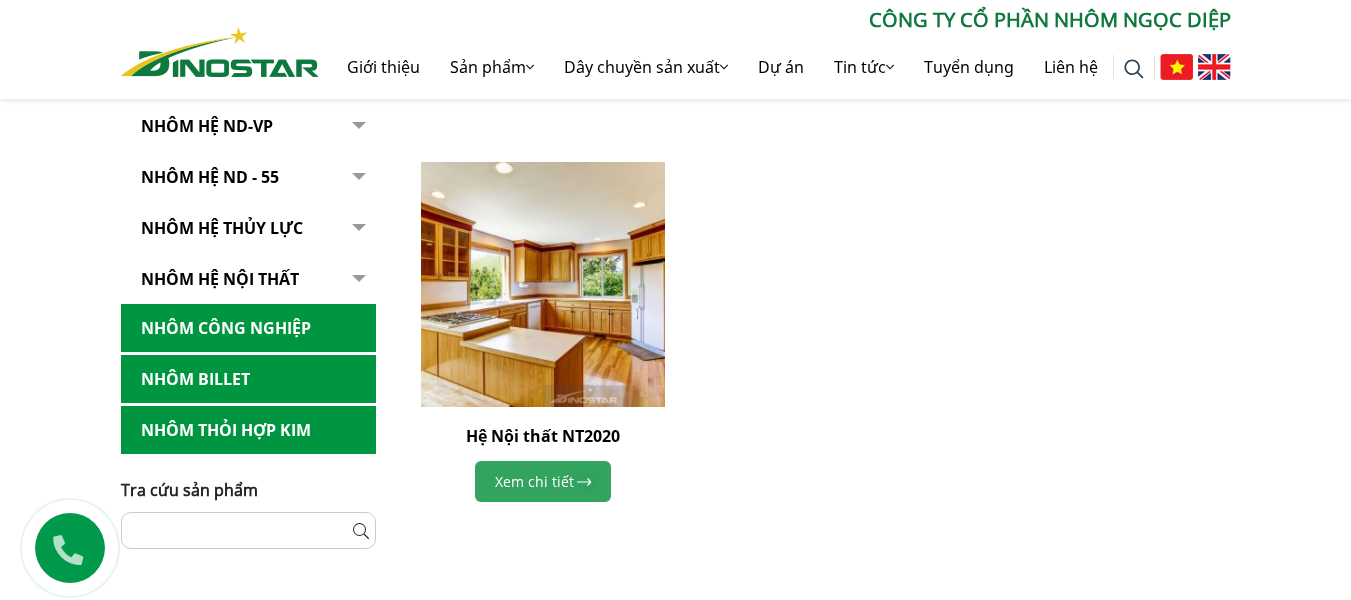click on "Xem chi tiết" at bounding box center (543, 481) 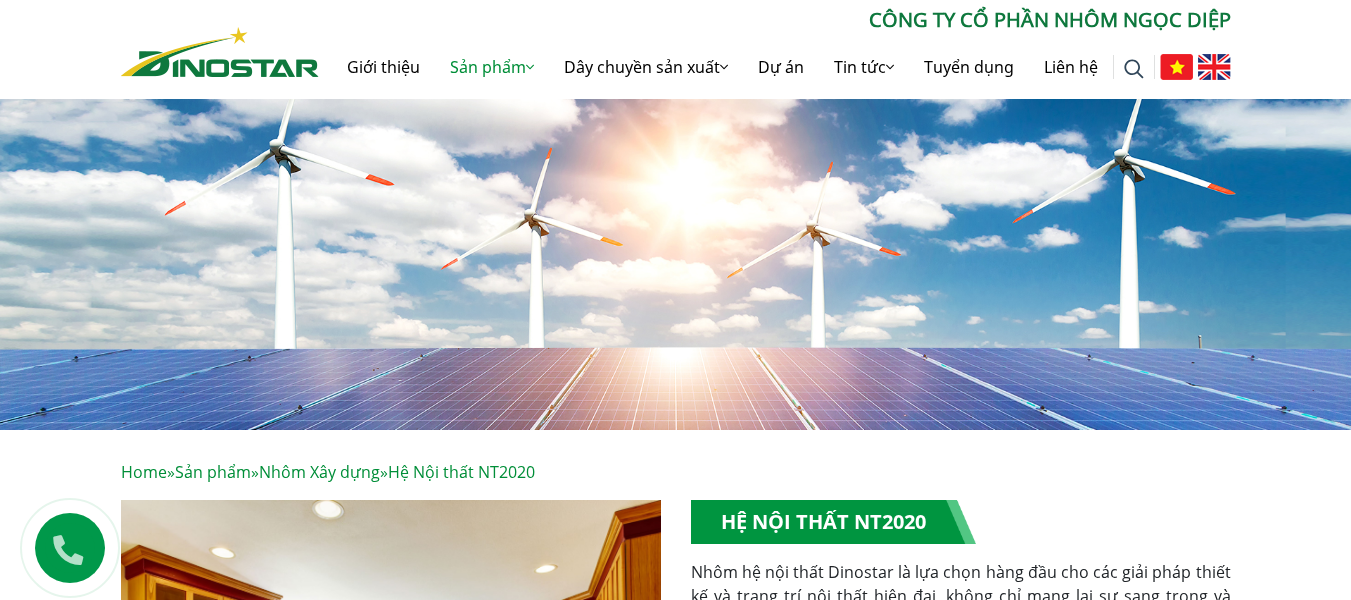 scroll, scrollTop: 0, scrollLeft: 0, axis: both 